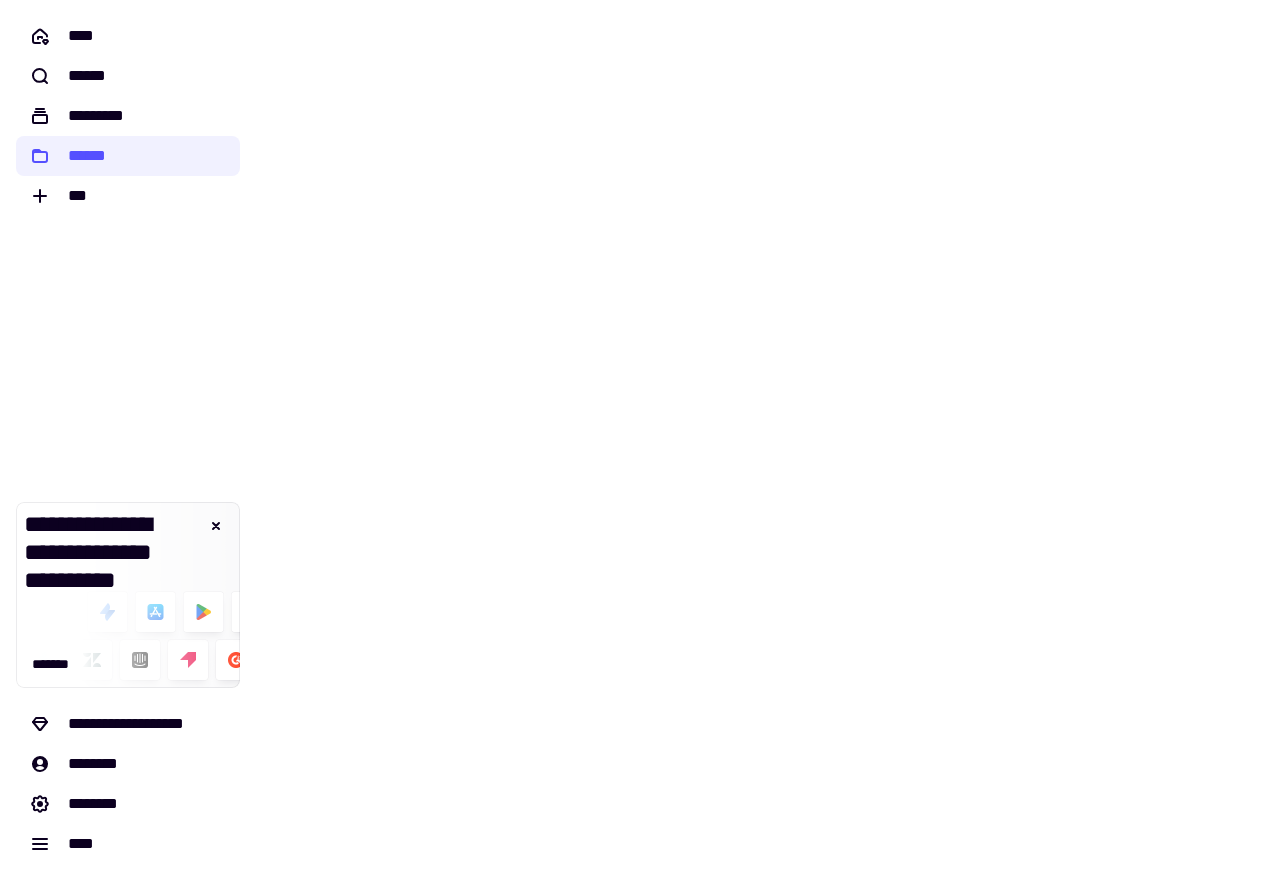 scroll, scrollTop: 0, scrollLeft: 0, axis: both 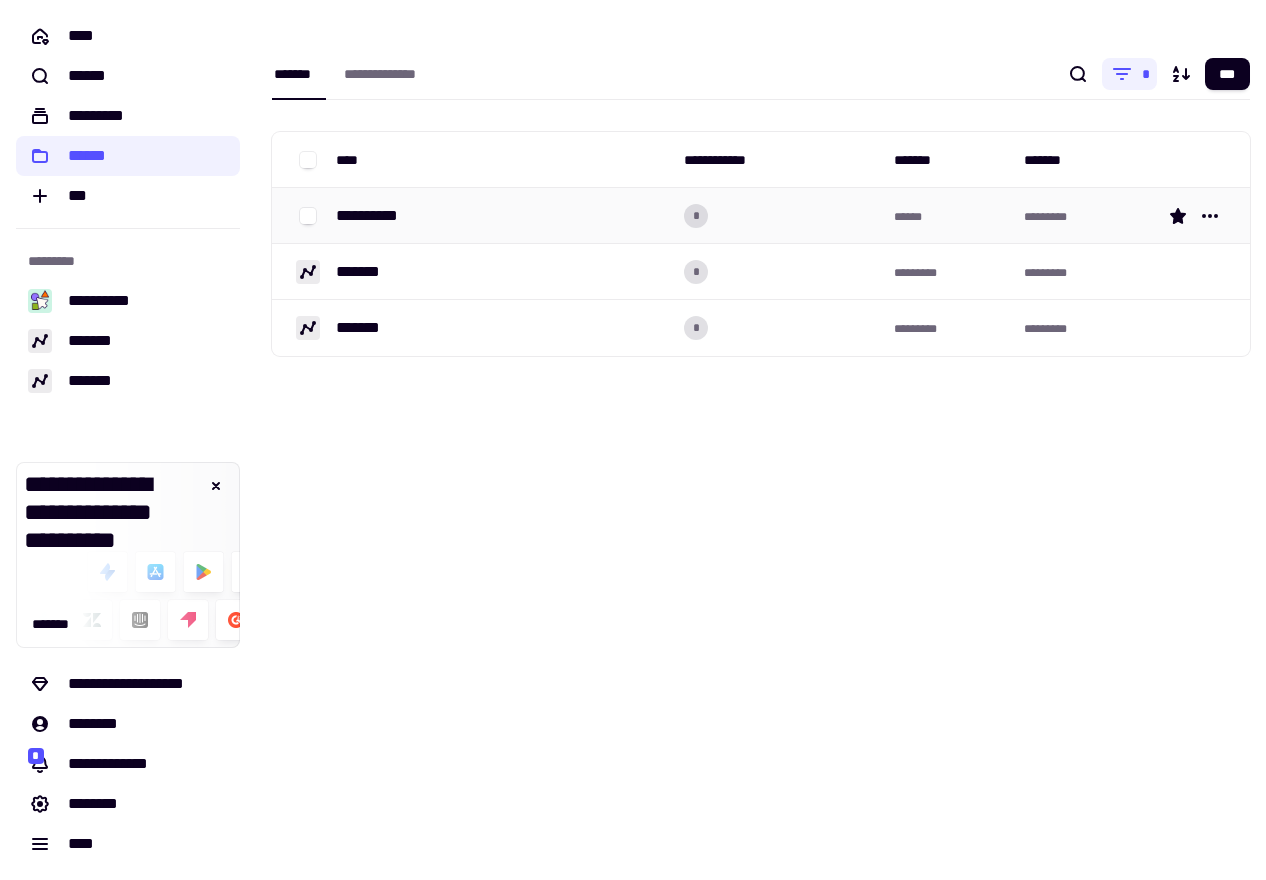 click on "**********" at bounding box center (502, 216) 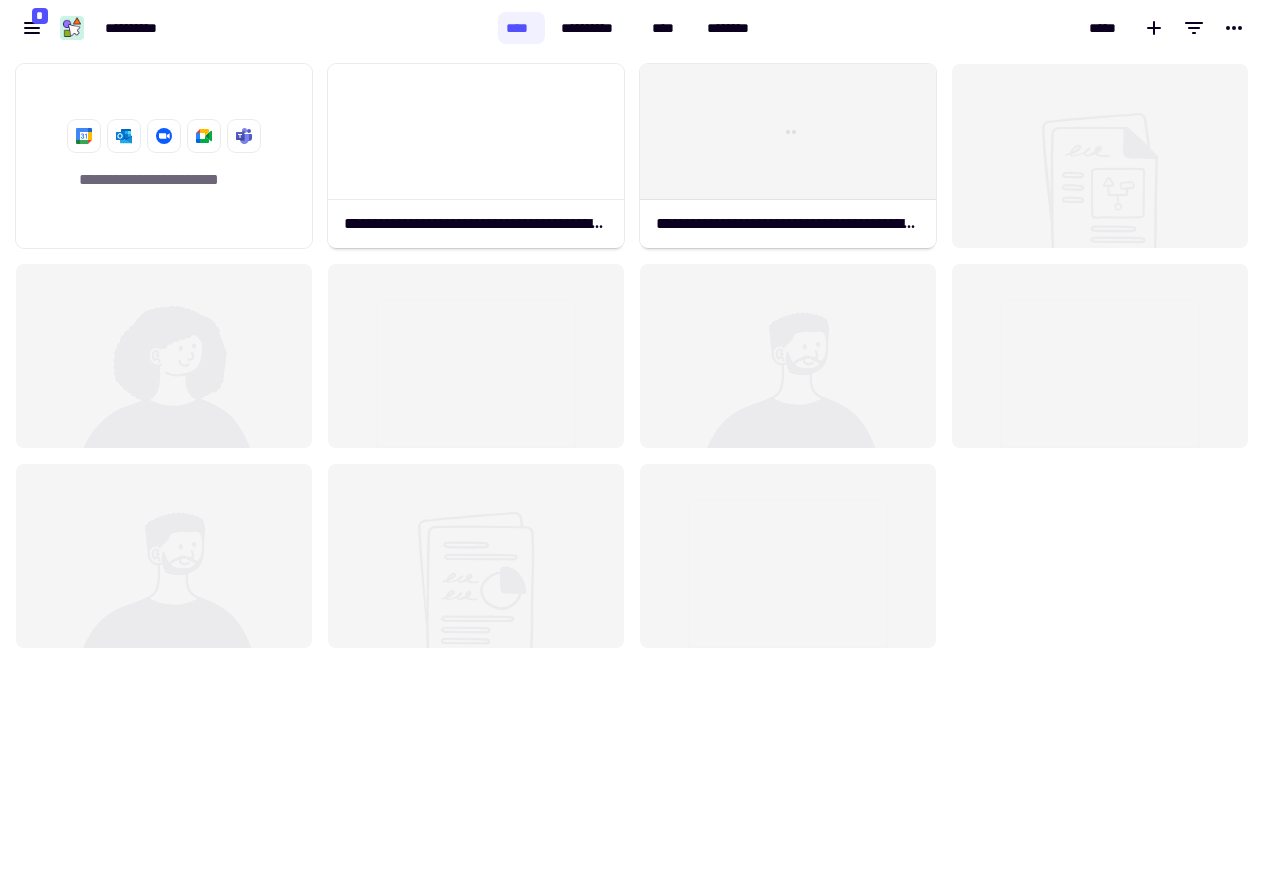 scroll, scrollTop: 1, scrollLeft: 1, axis: both 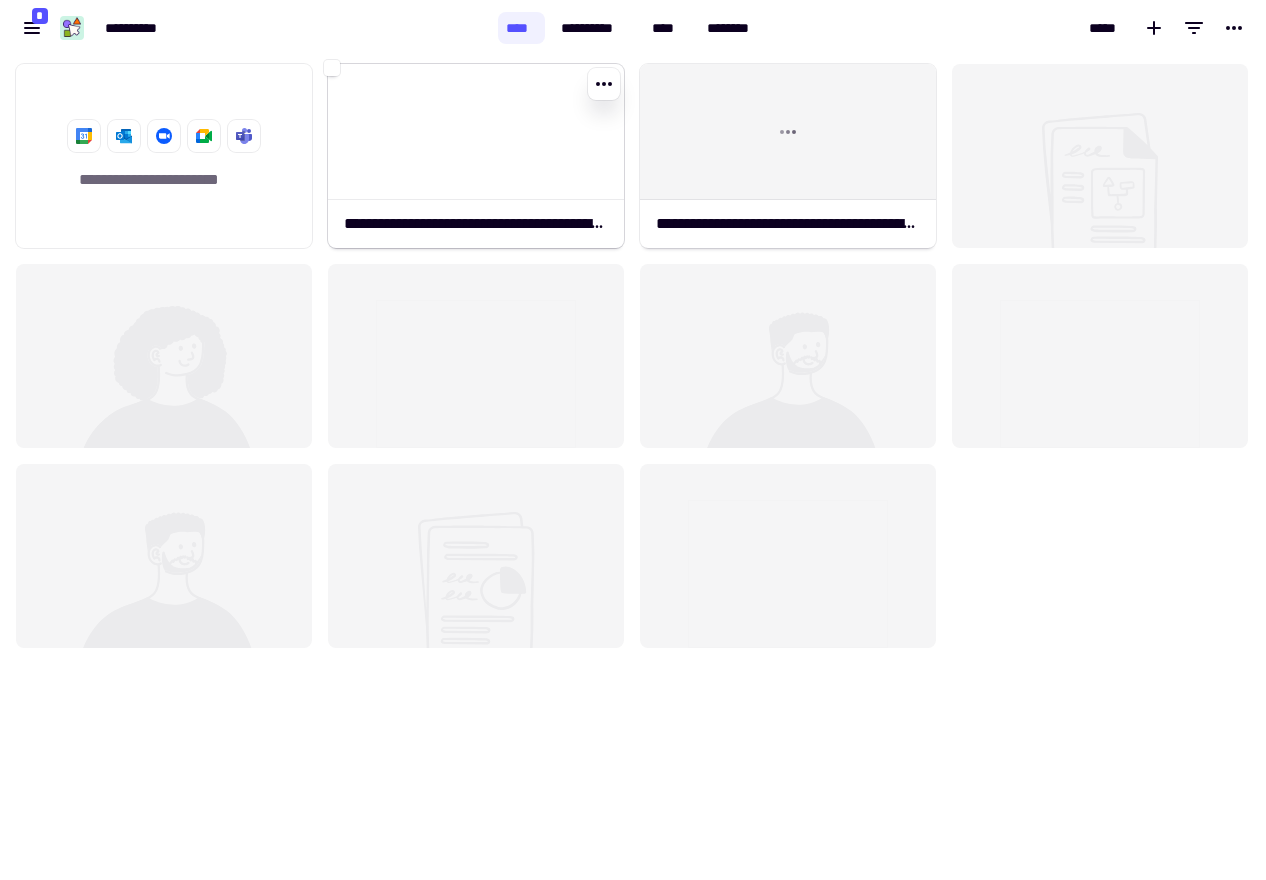 click 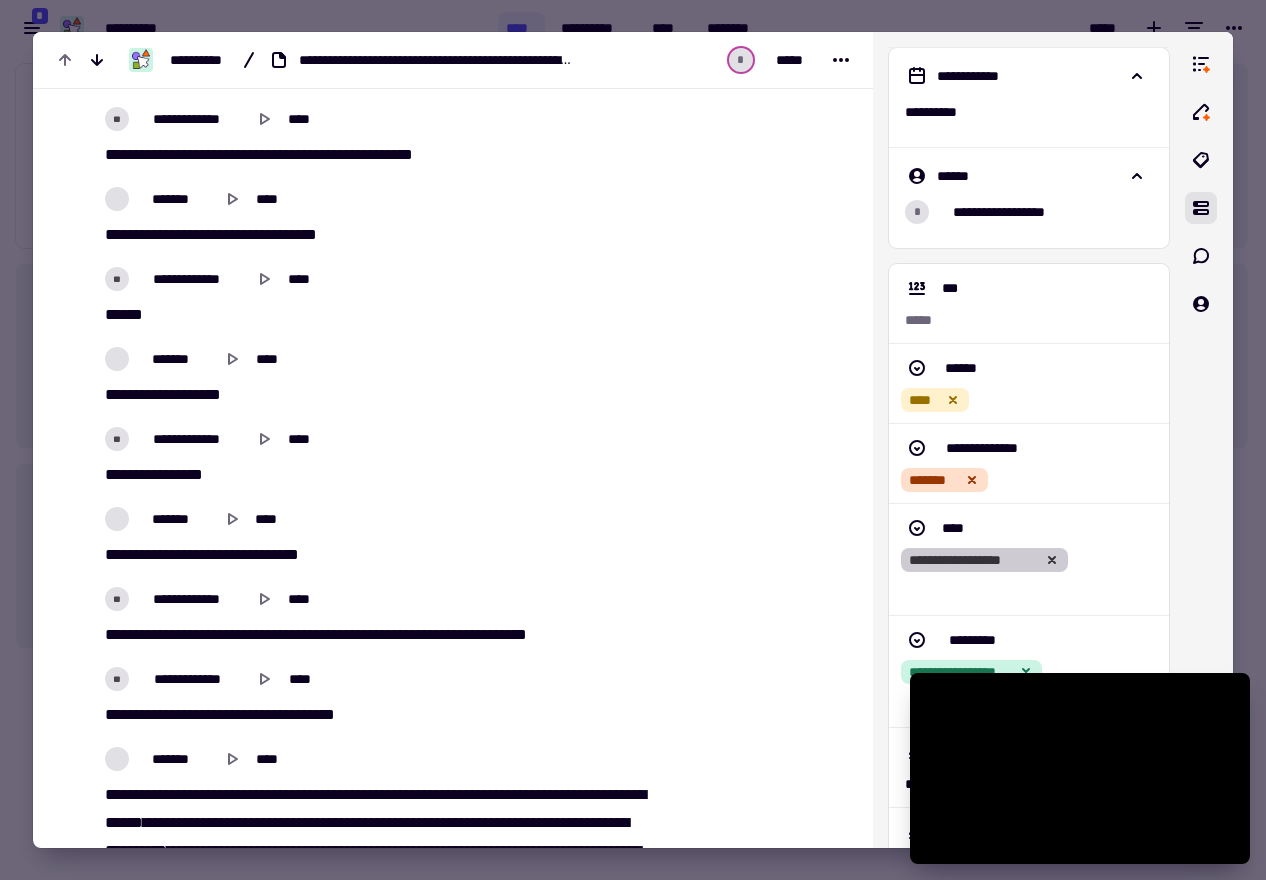 scroll, scrollTop: 1775, scrollLeft: 0, axis: vertical 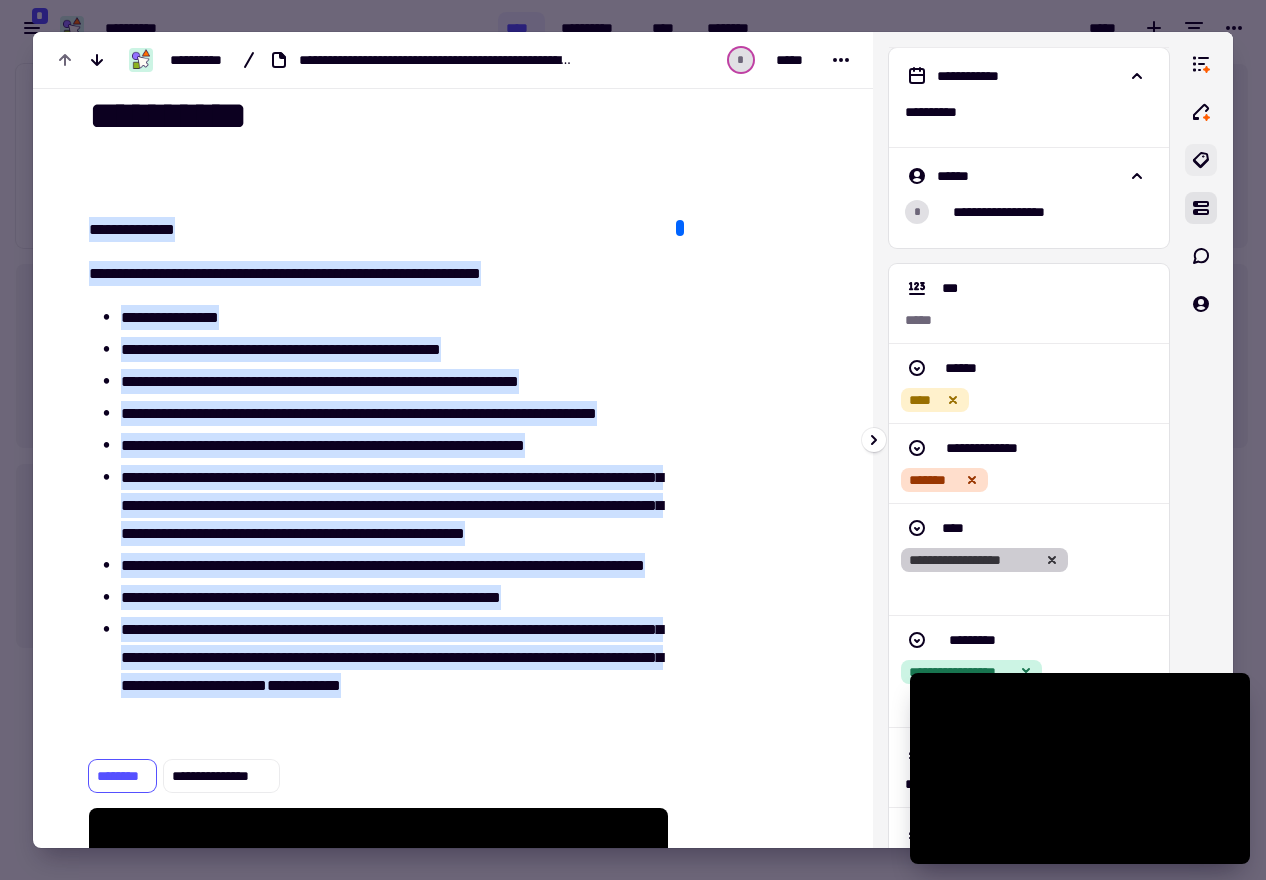 click 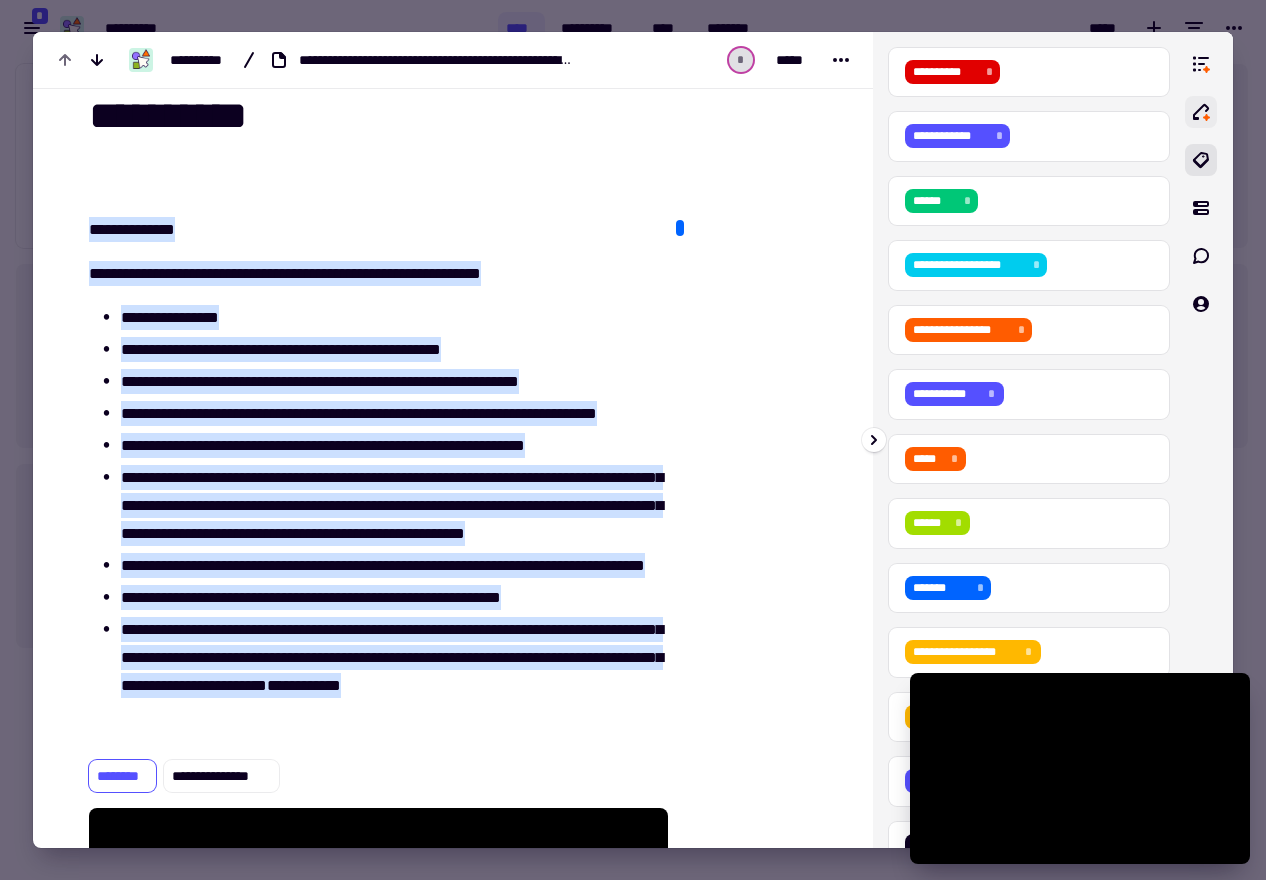 click 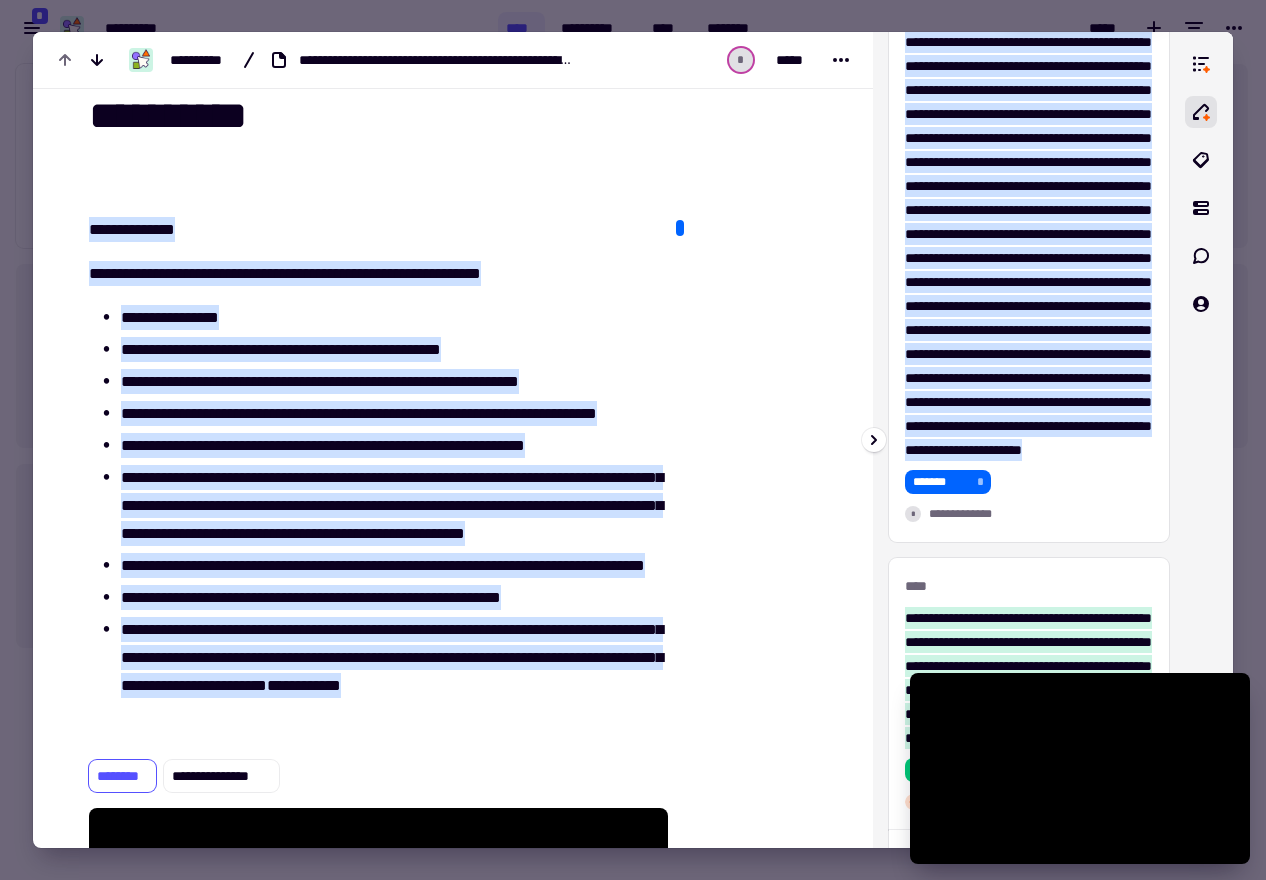 scroll, scrollTop: 1010, scrollLeft: 0, axis: vertical 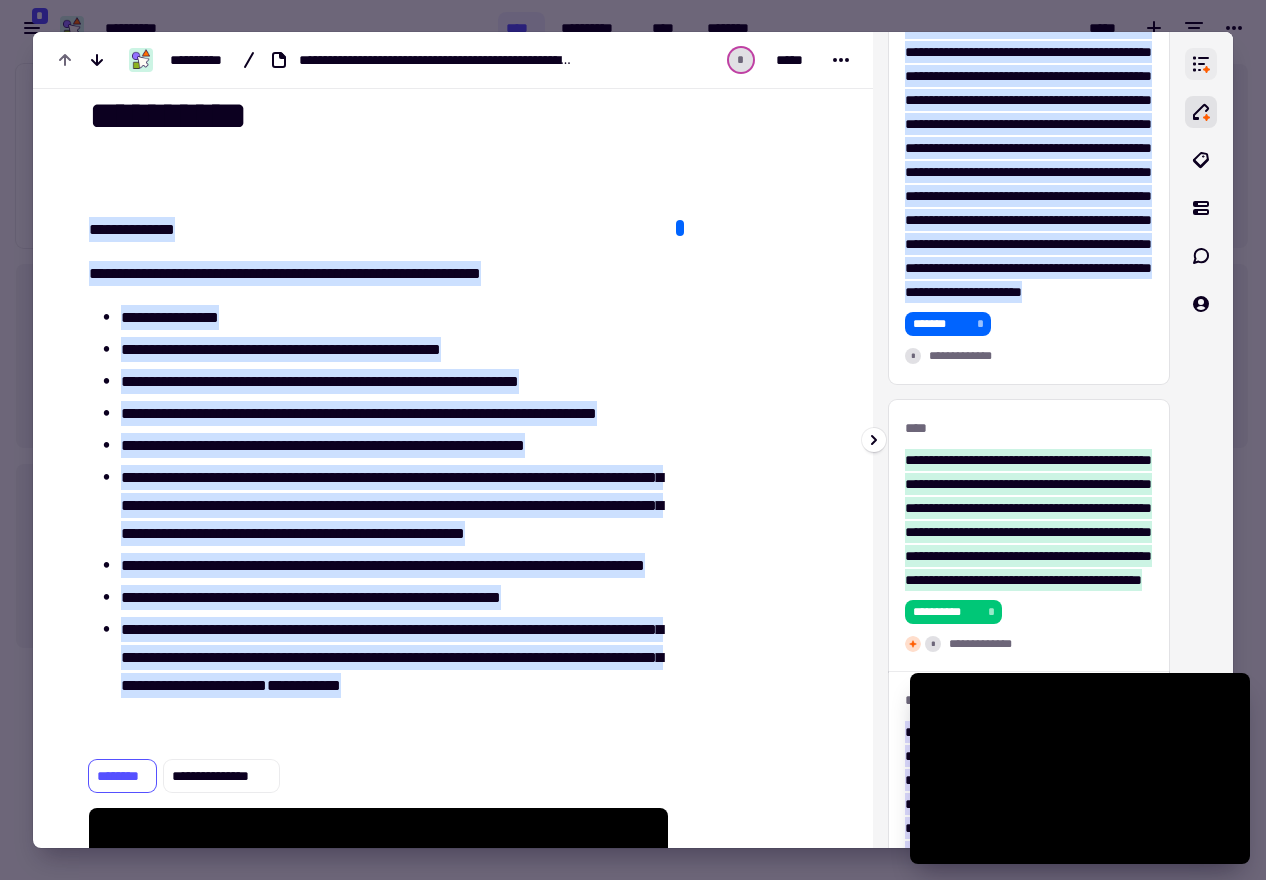 click 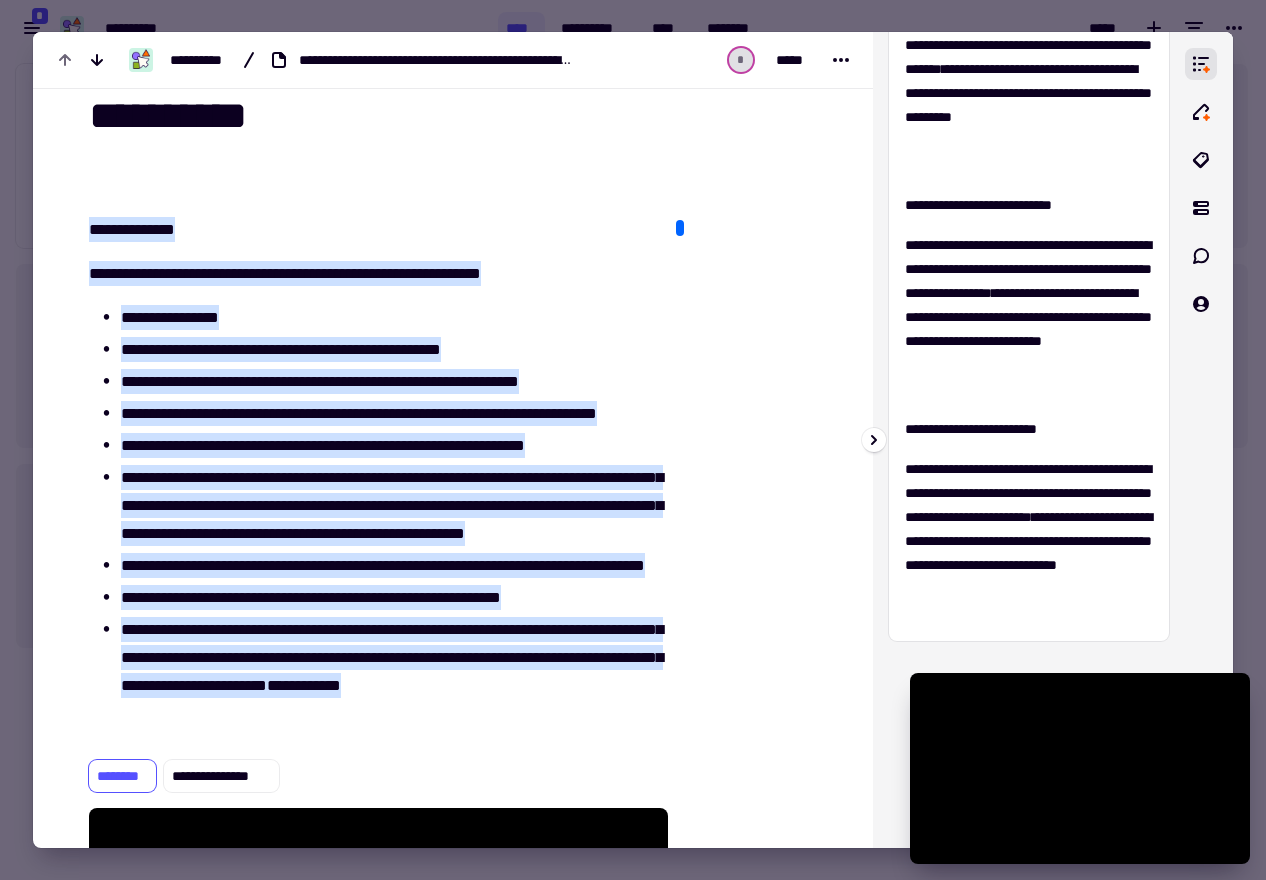 scroll, scrollTop: 0, scrollLeft: 0, axis: both 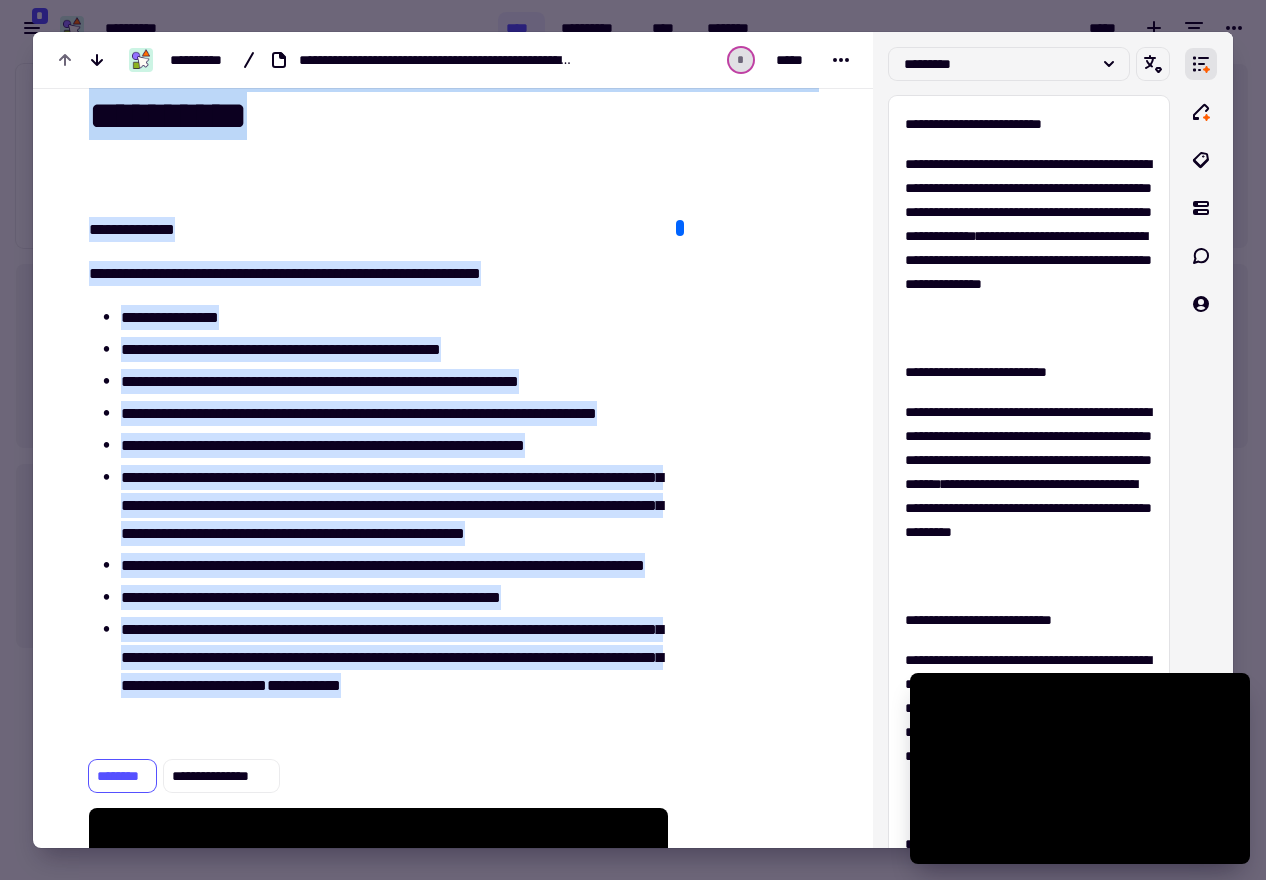click at bounding box center (633, 440) 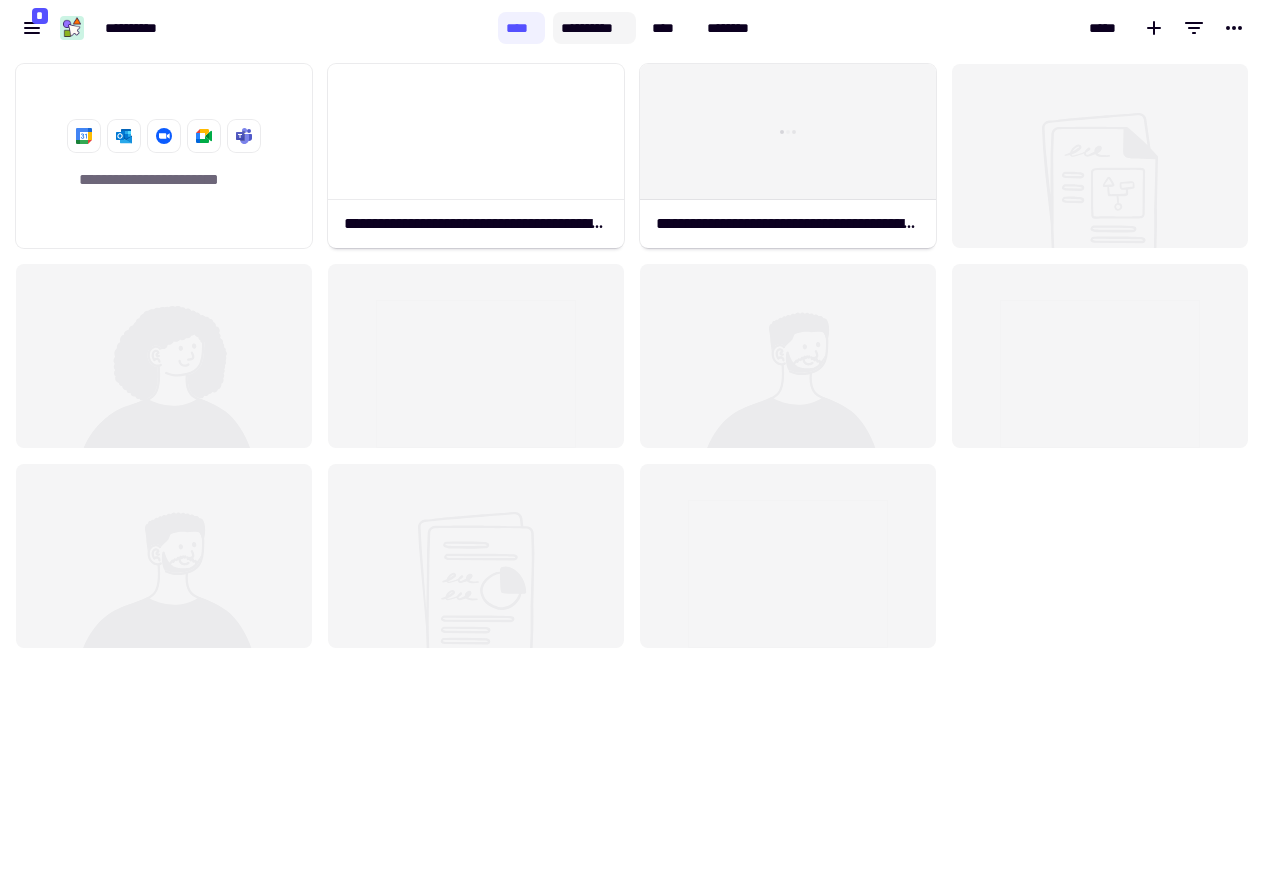 click on "**********" 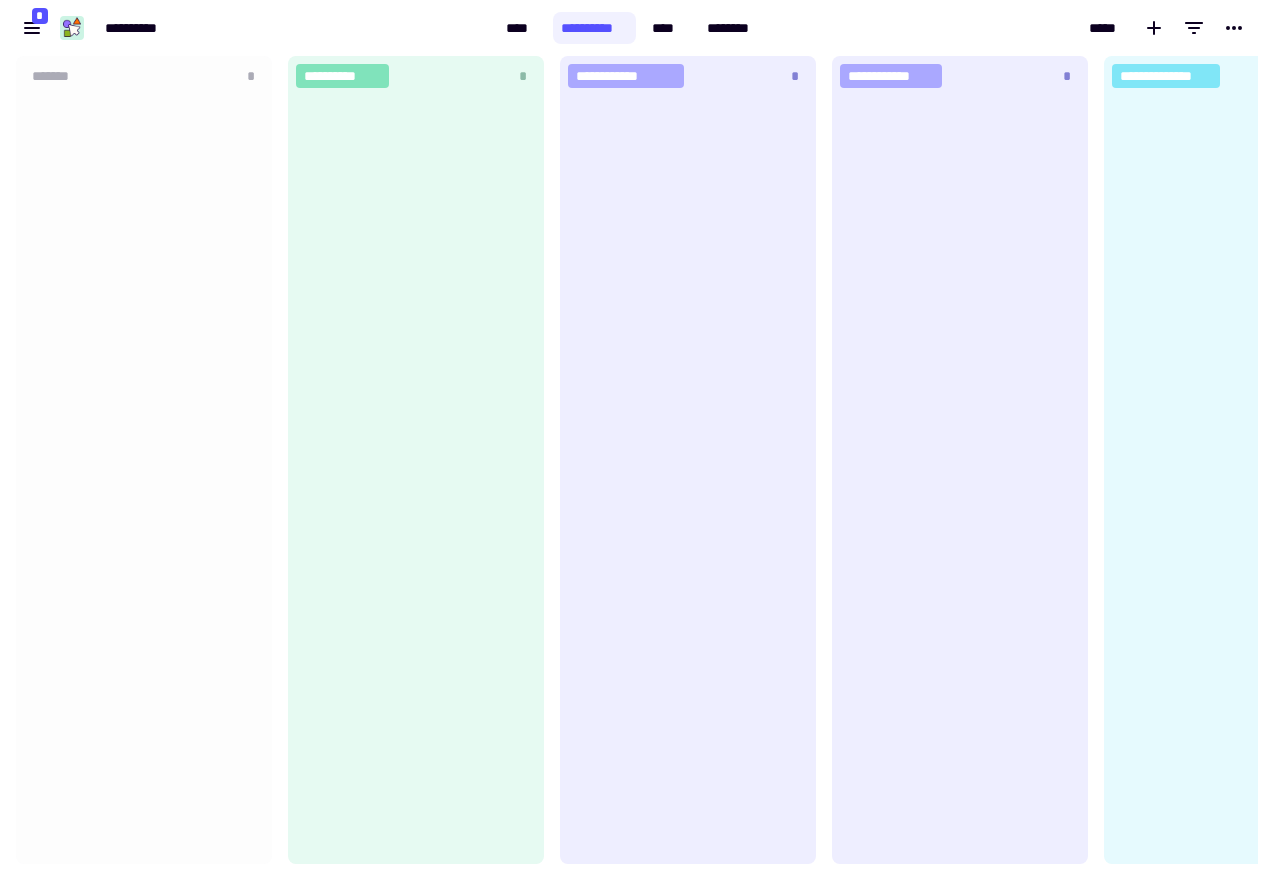 scroll, scrollTop: 1, scrollLeft: 1, axis: both 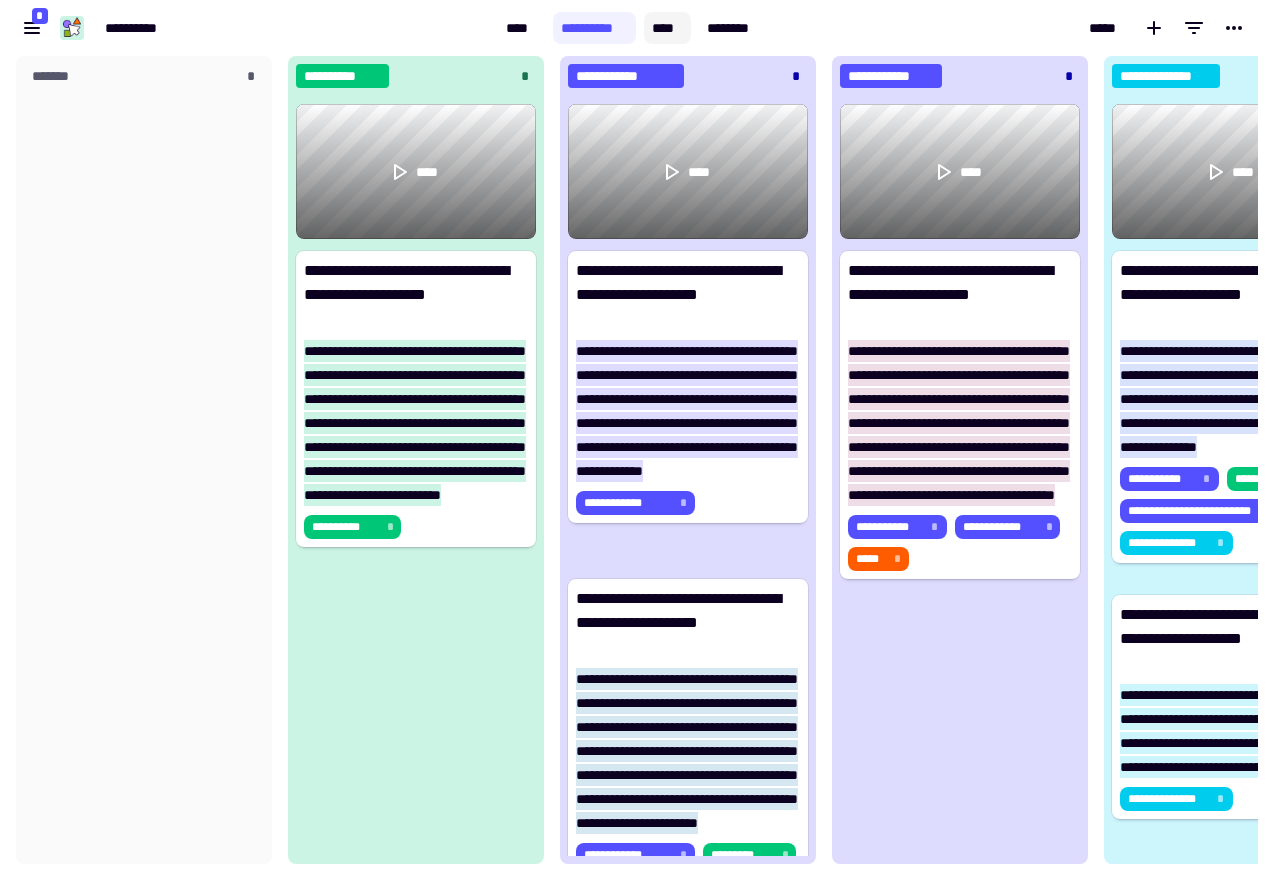 click on "****" 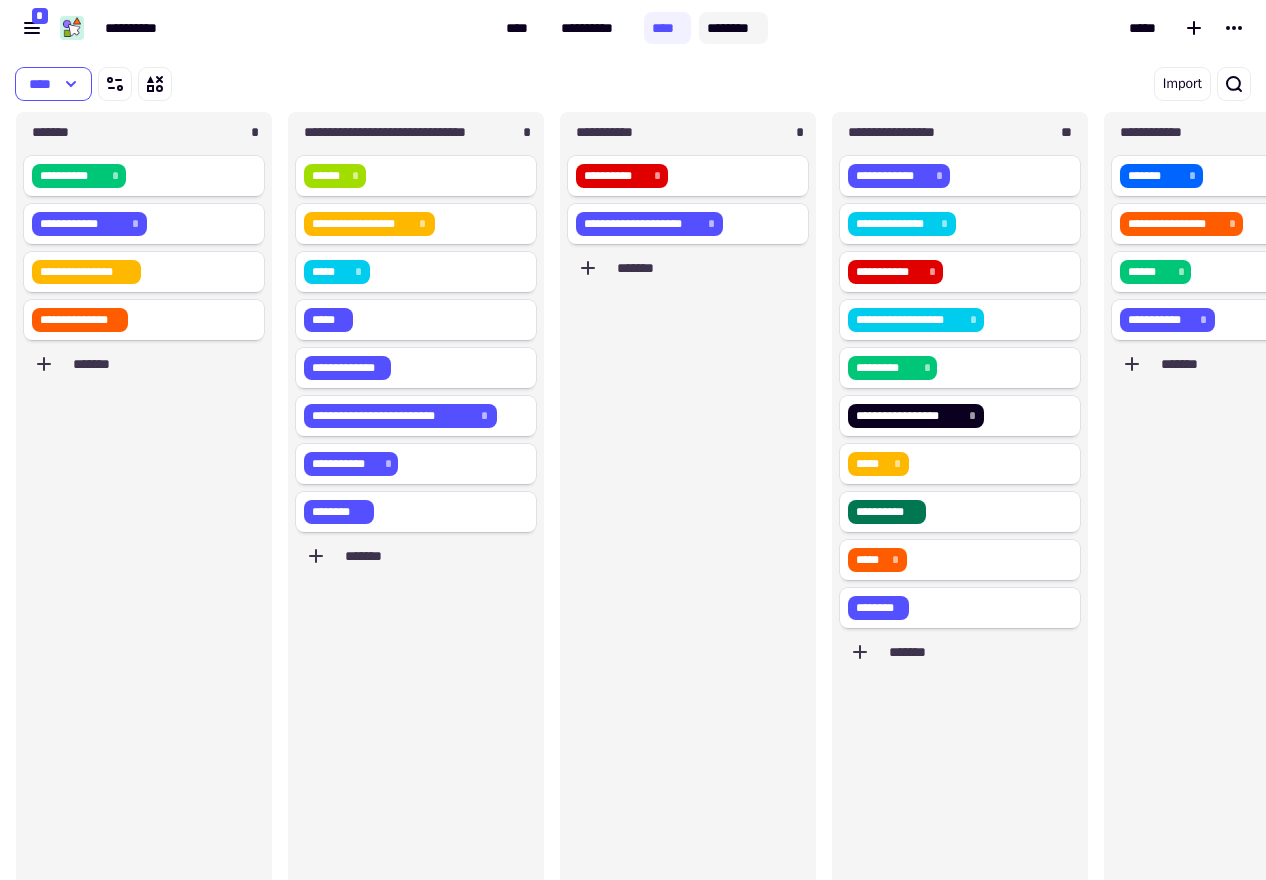 click on "********" 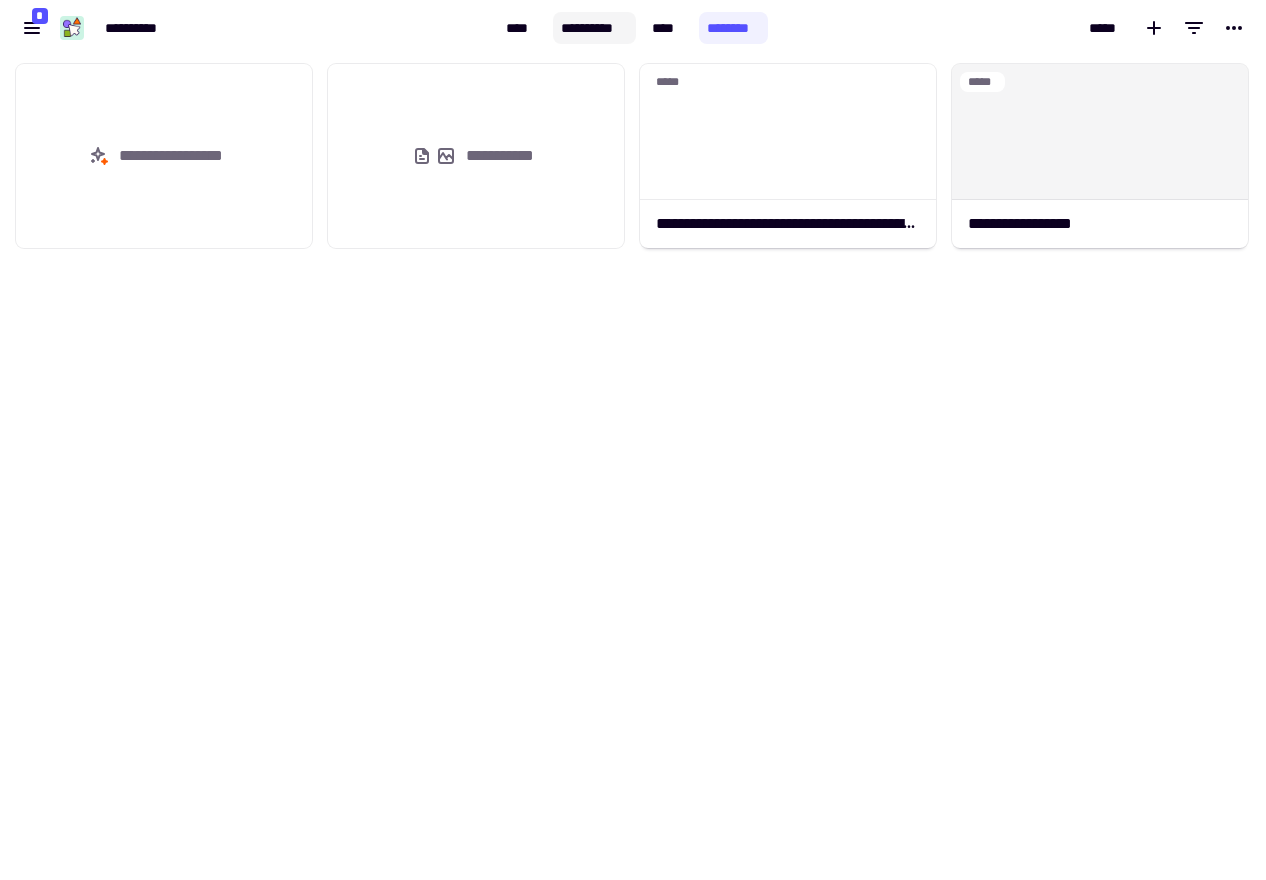 click on "**********" 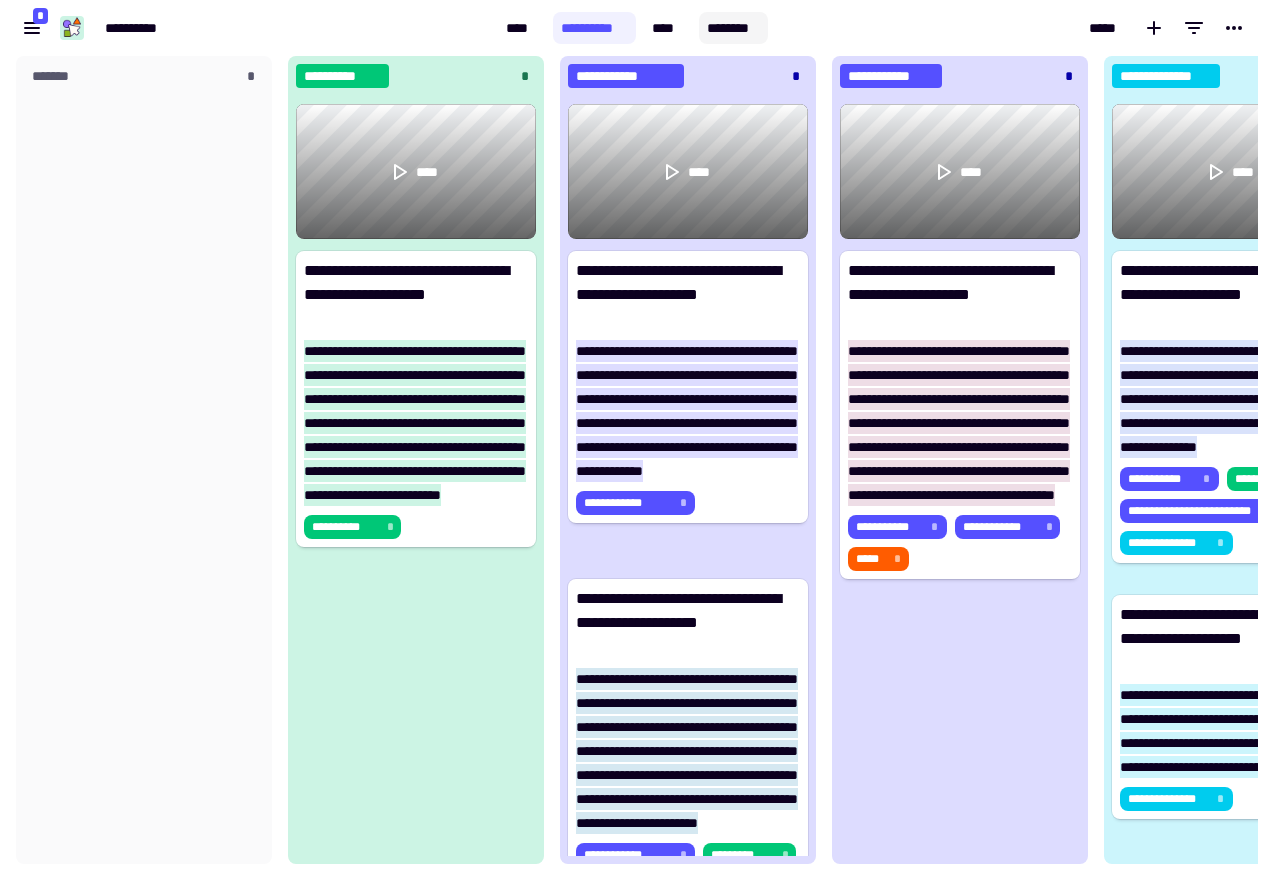 click on "********" 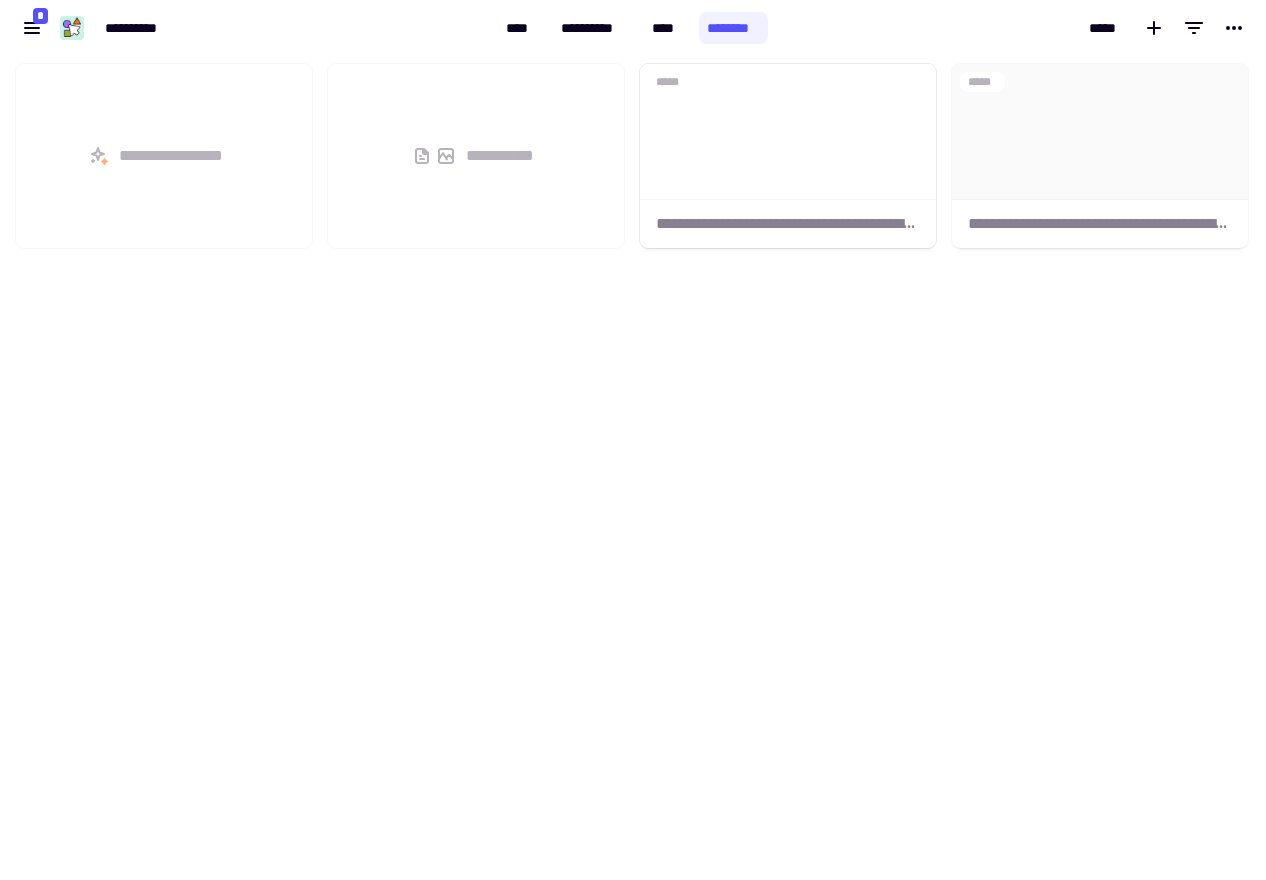 scroll, scrollTop: 1, scrollLeft: 1, axis: both 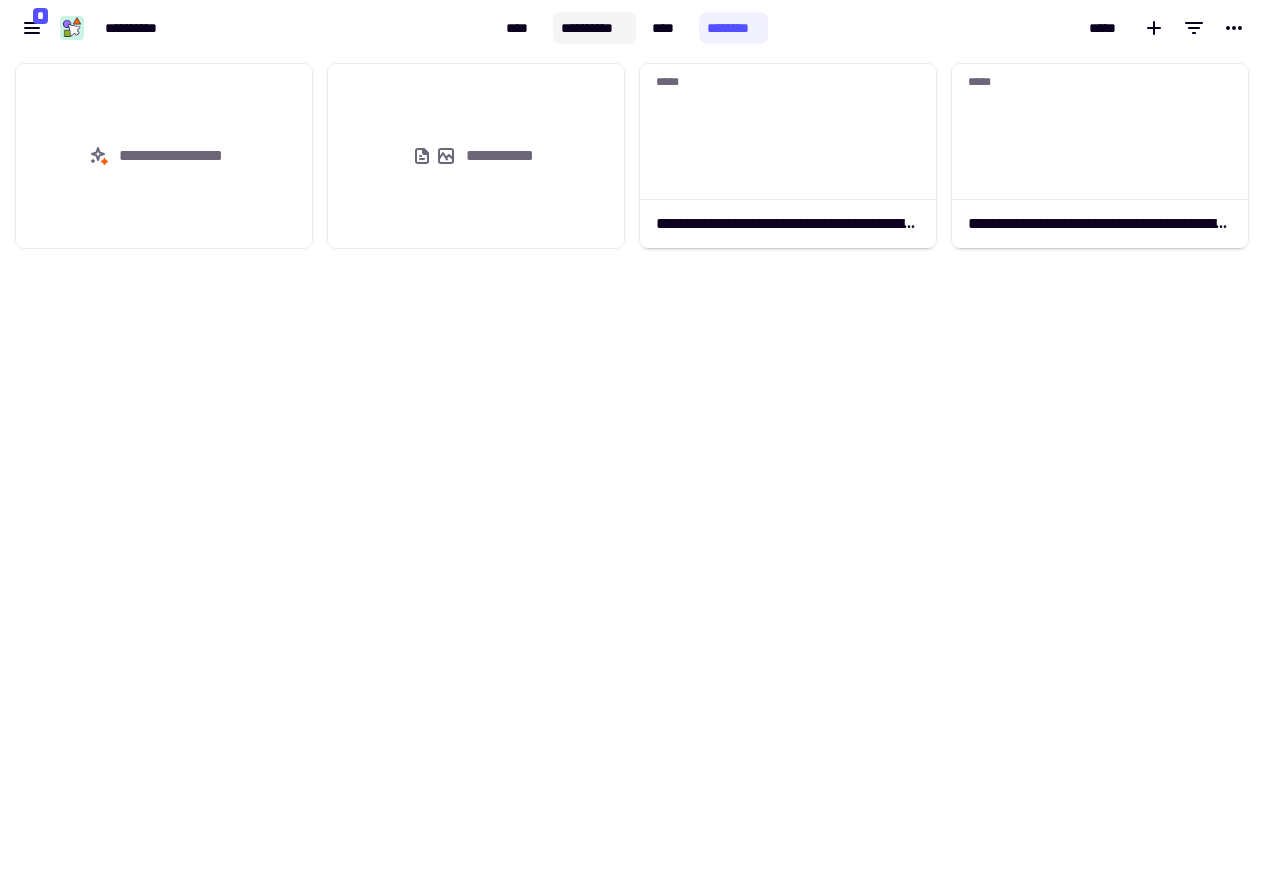 click on "**********" 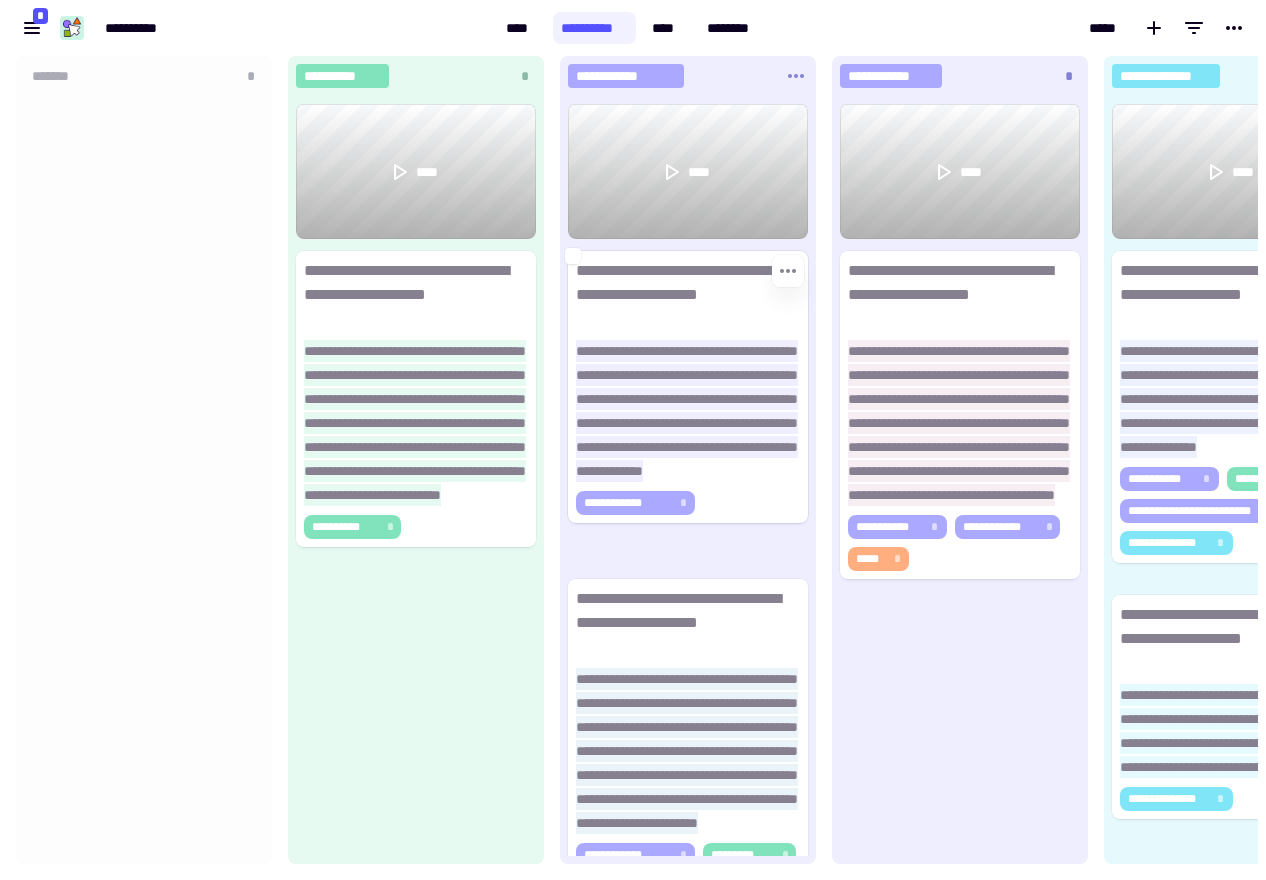 scroll, scrollTop: 1, scrollLeft: 1, axis: both 